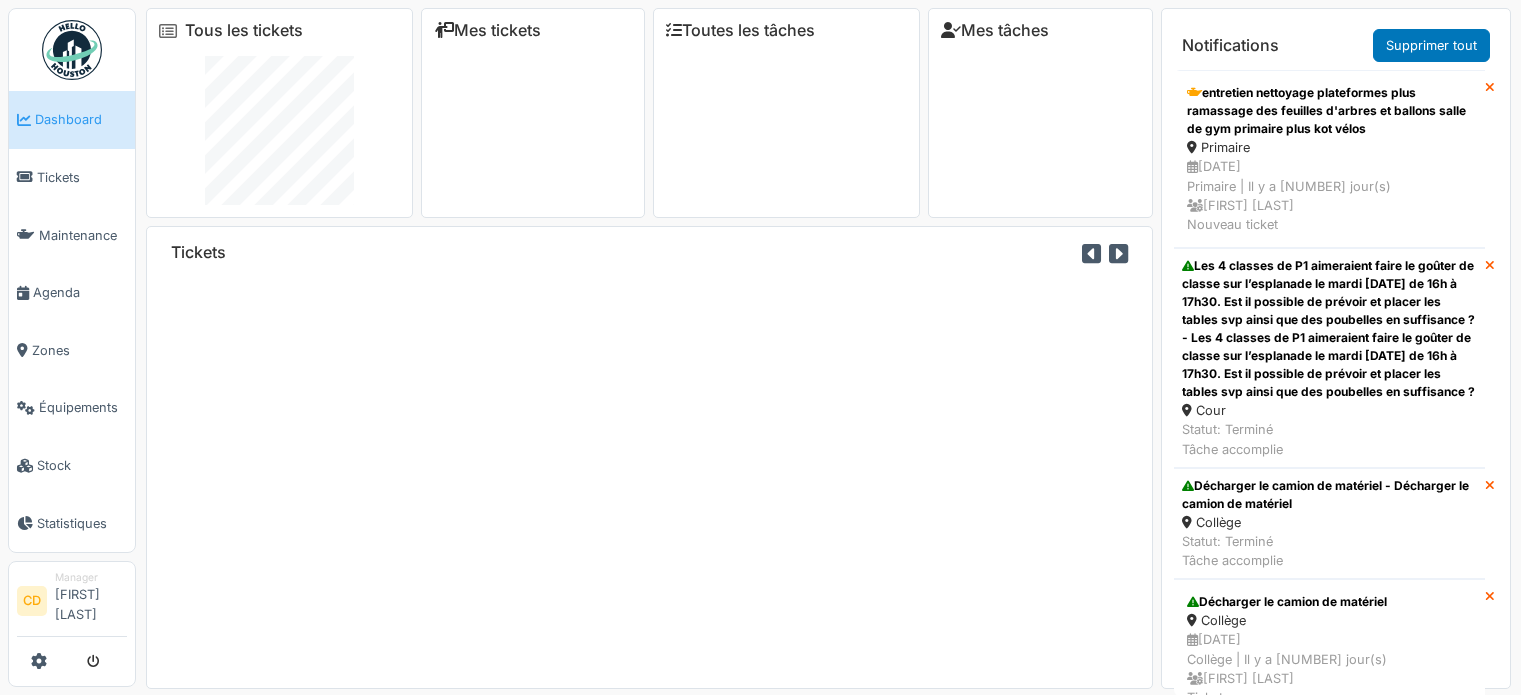 scroll, scrollTop: 0, scrollLeft: 0, axis: both 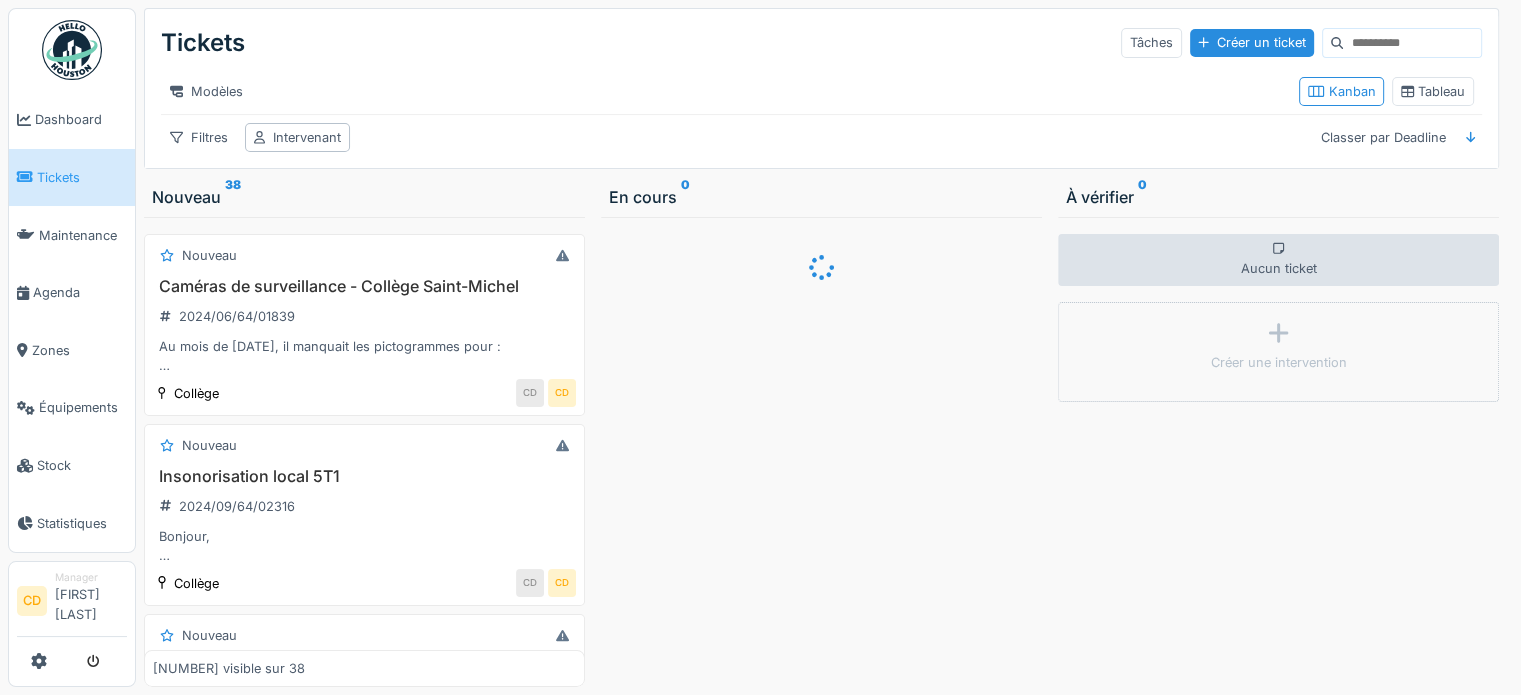 click on "Tickets" at bounding box center (82, 177) 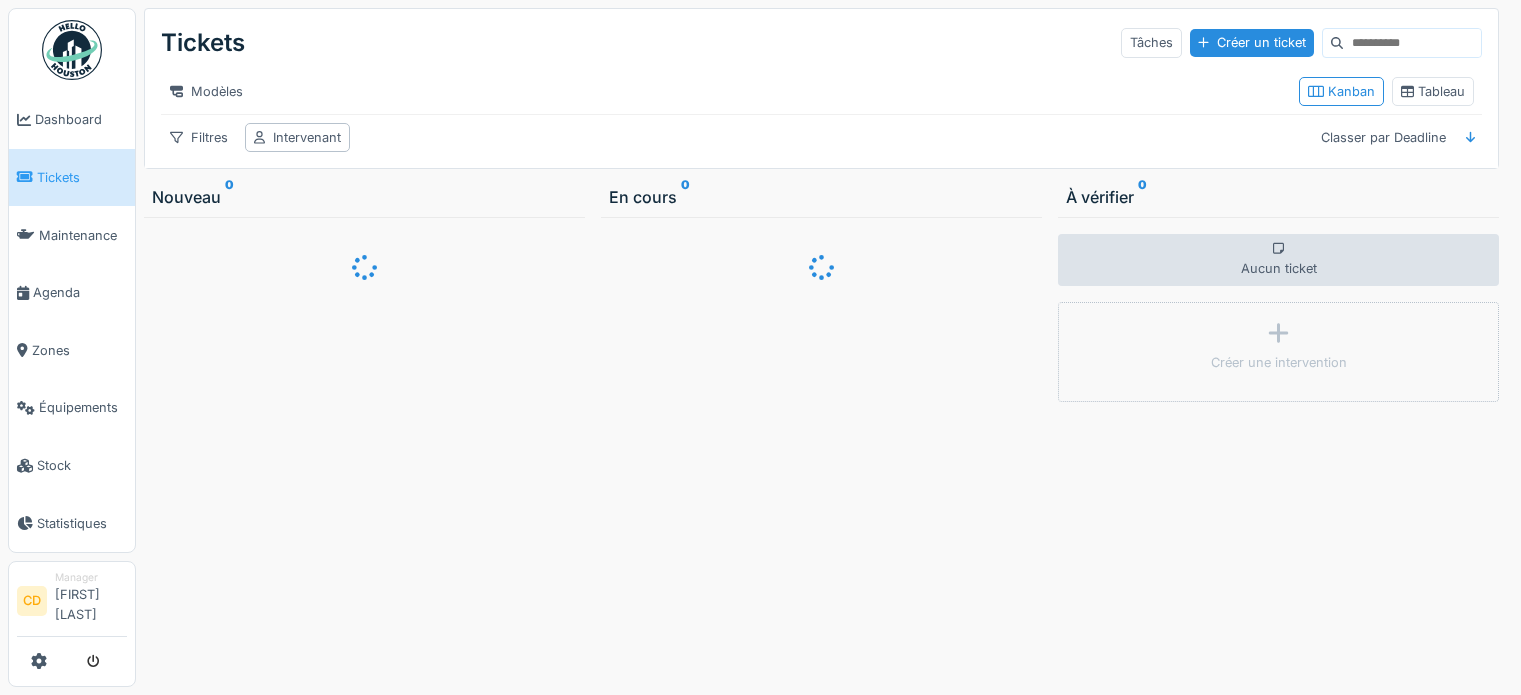 scroll, scrollTop: 0, scrollLeft: 0, axis: both 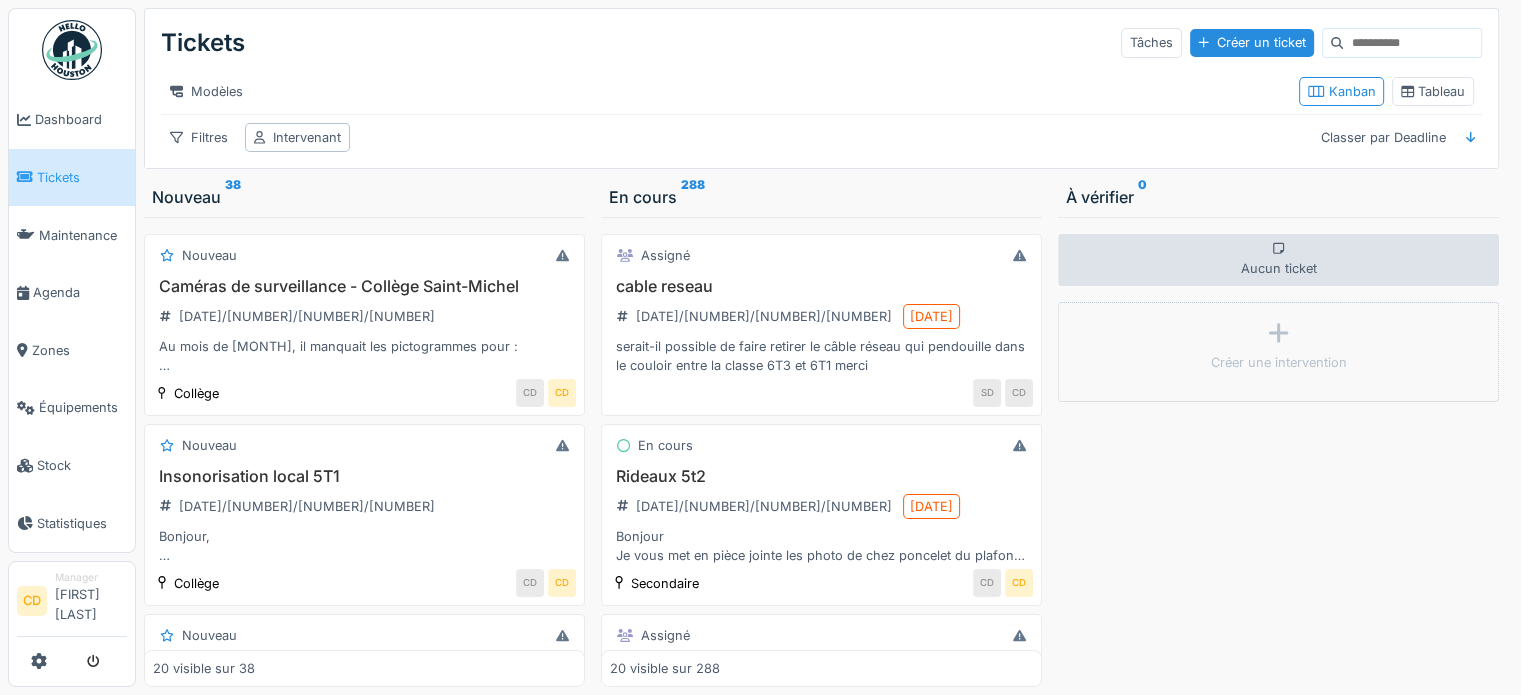 click at bounding box center (72, 50) 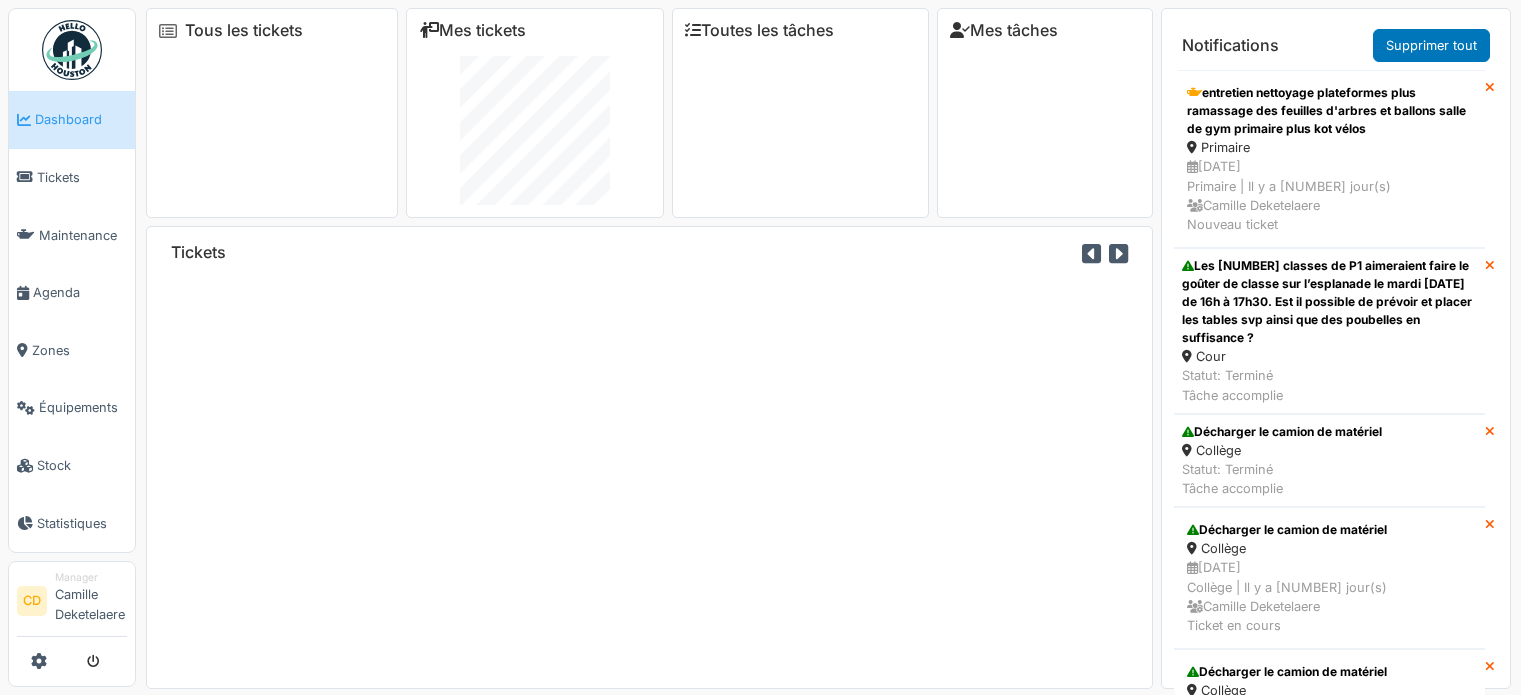 click on "Tickets" at bounding box center (72, 177) 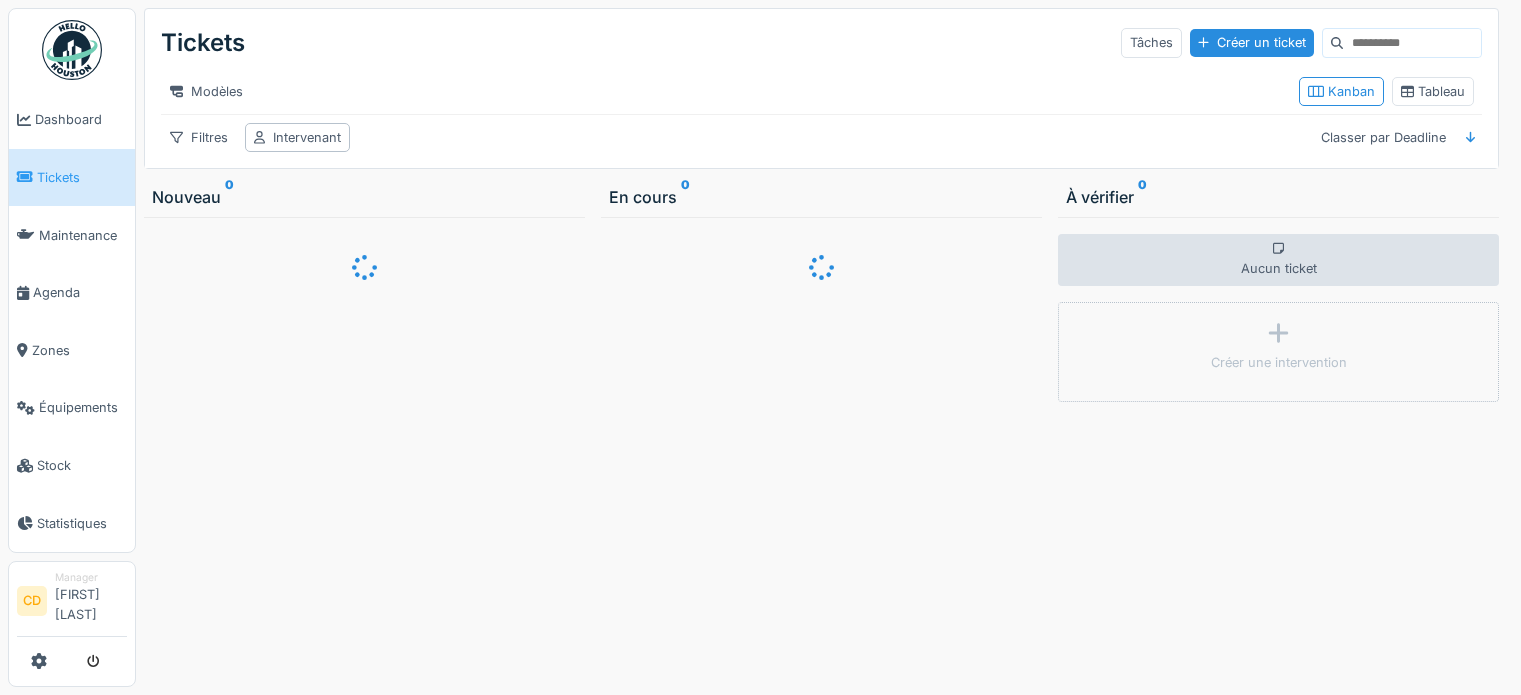 scroll, scrollTop: 0, scrollLeft: 0, axis: both 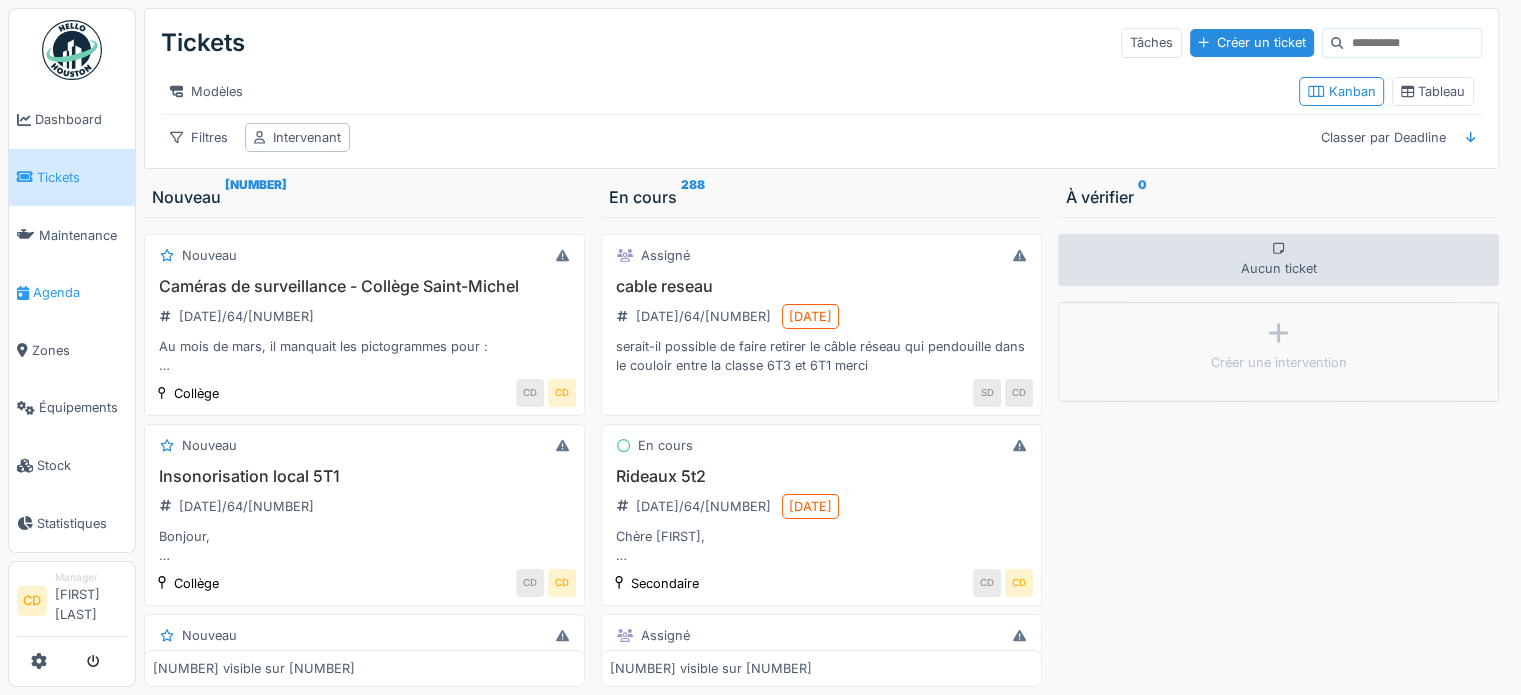 click on "Agenda" at bounding box center (80, 292) 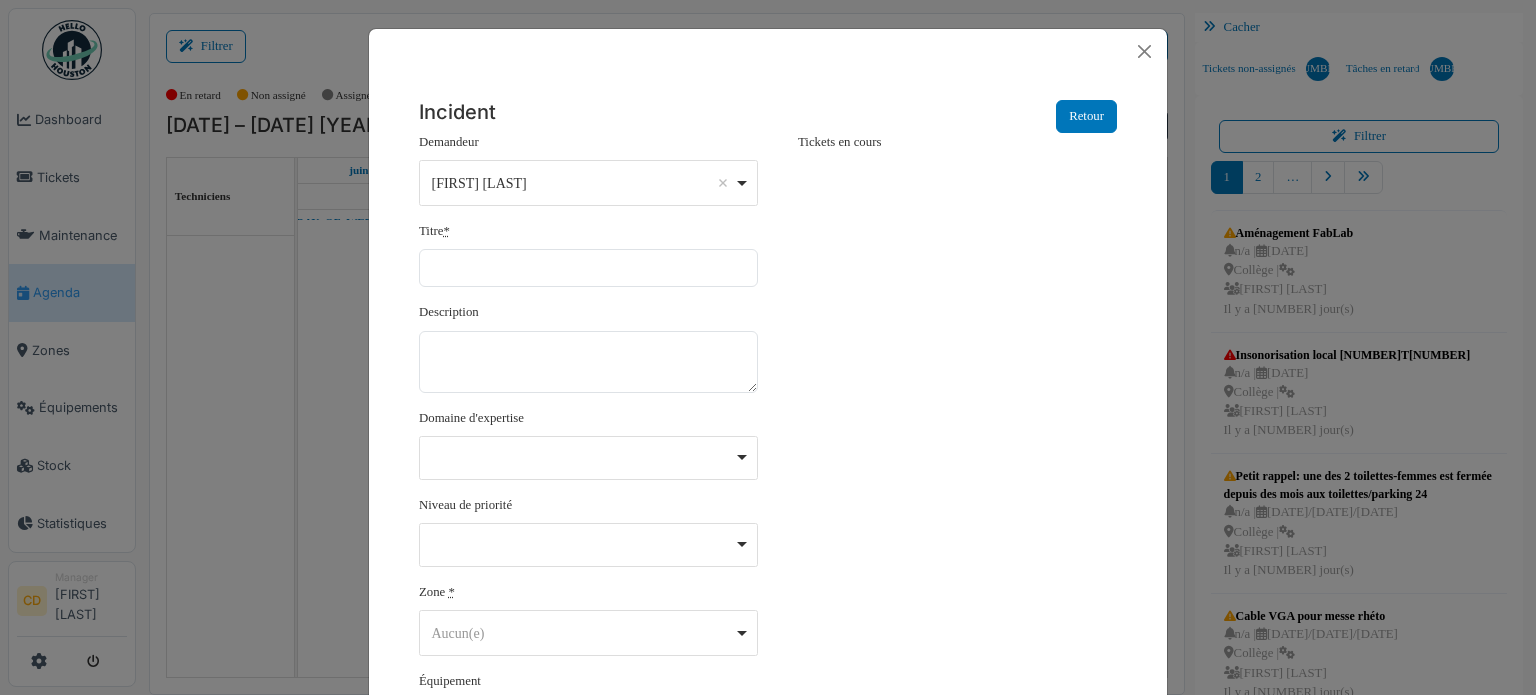 scroll, scrollTop: 0, scrollLeft: 0, axis: both 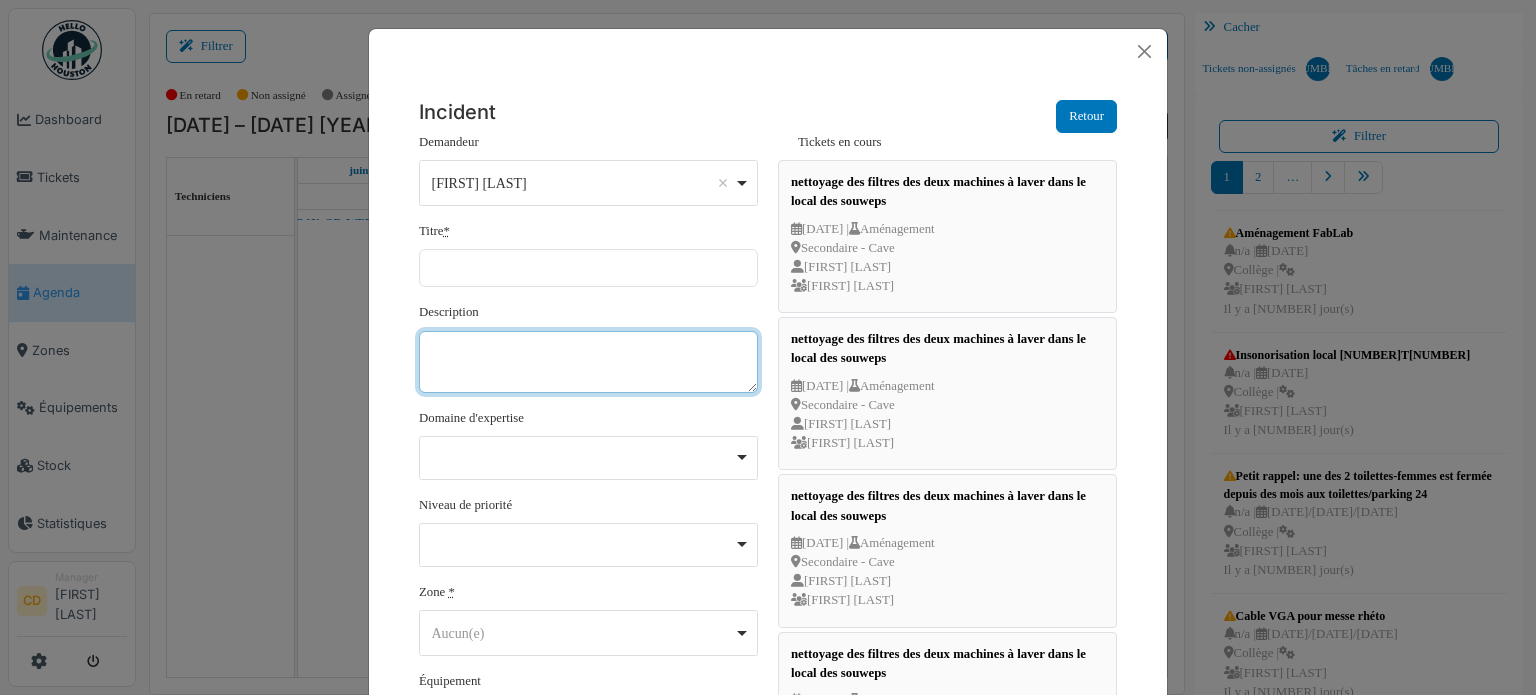click on "Description" at bounding box center (588, 362) 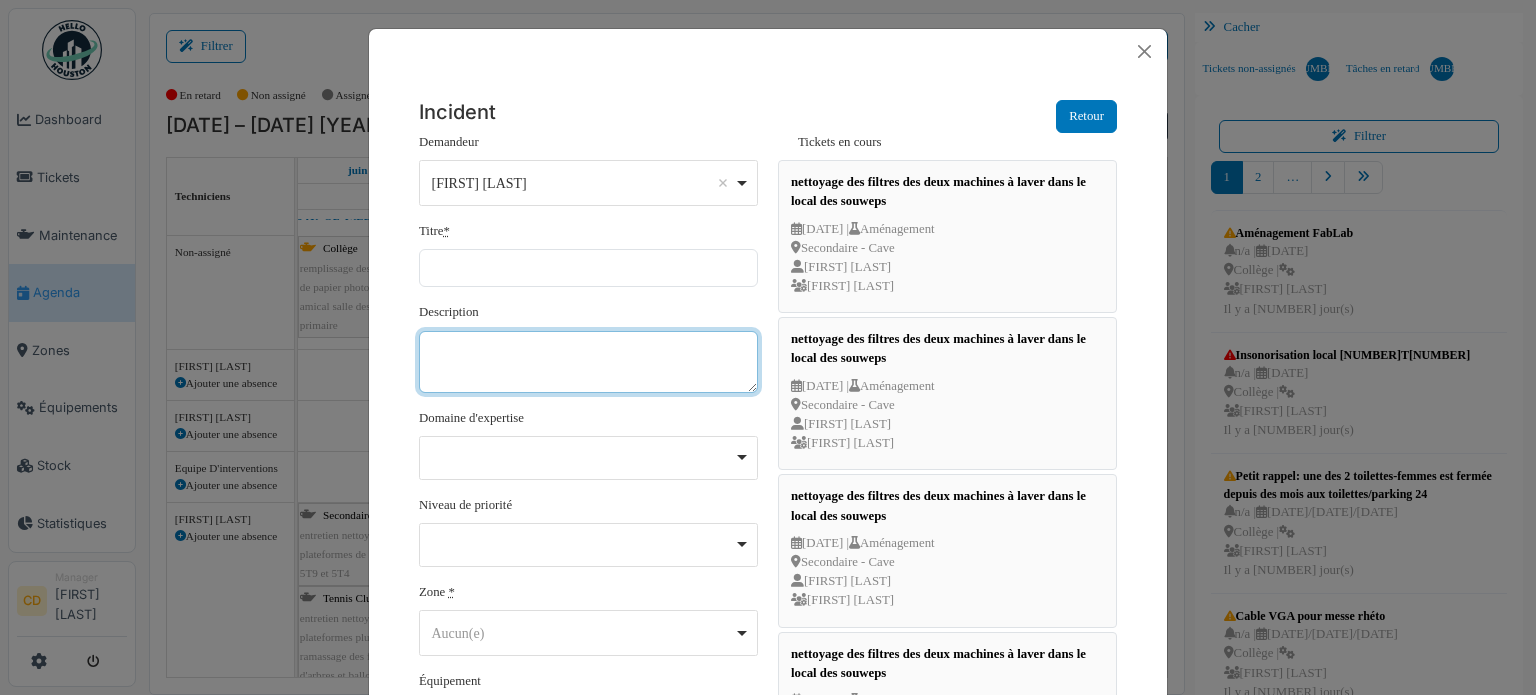 paste on "******** Aucun(e) Remove item Aucun(e) Centenaire Collège Communauté Cour Cuisine Extérieur Primaire Secondaire Tennis Club Théâtre" 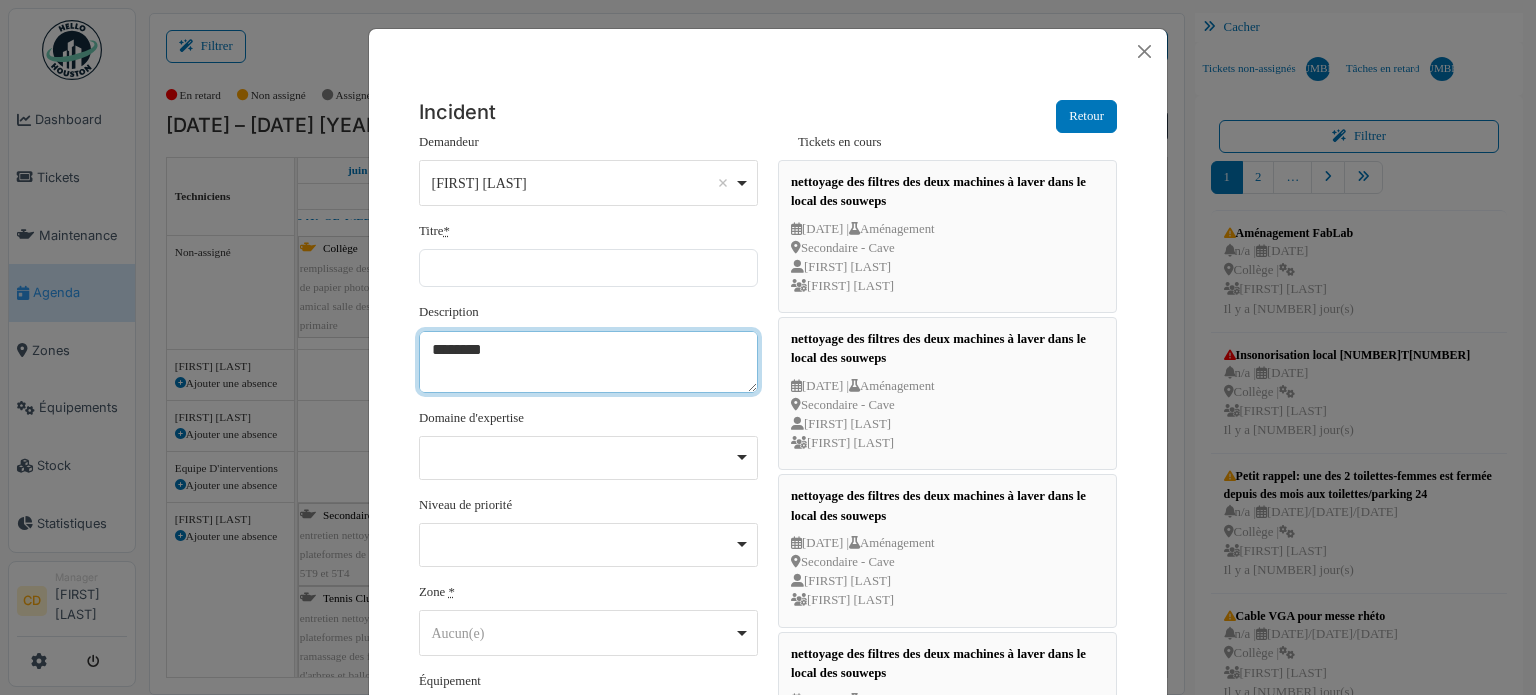 scroll, scrollTop: 135, scrollLeft: 0, axis: vertical 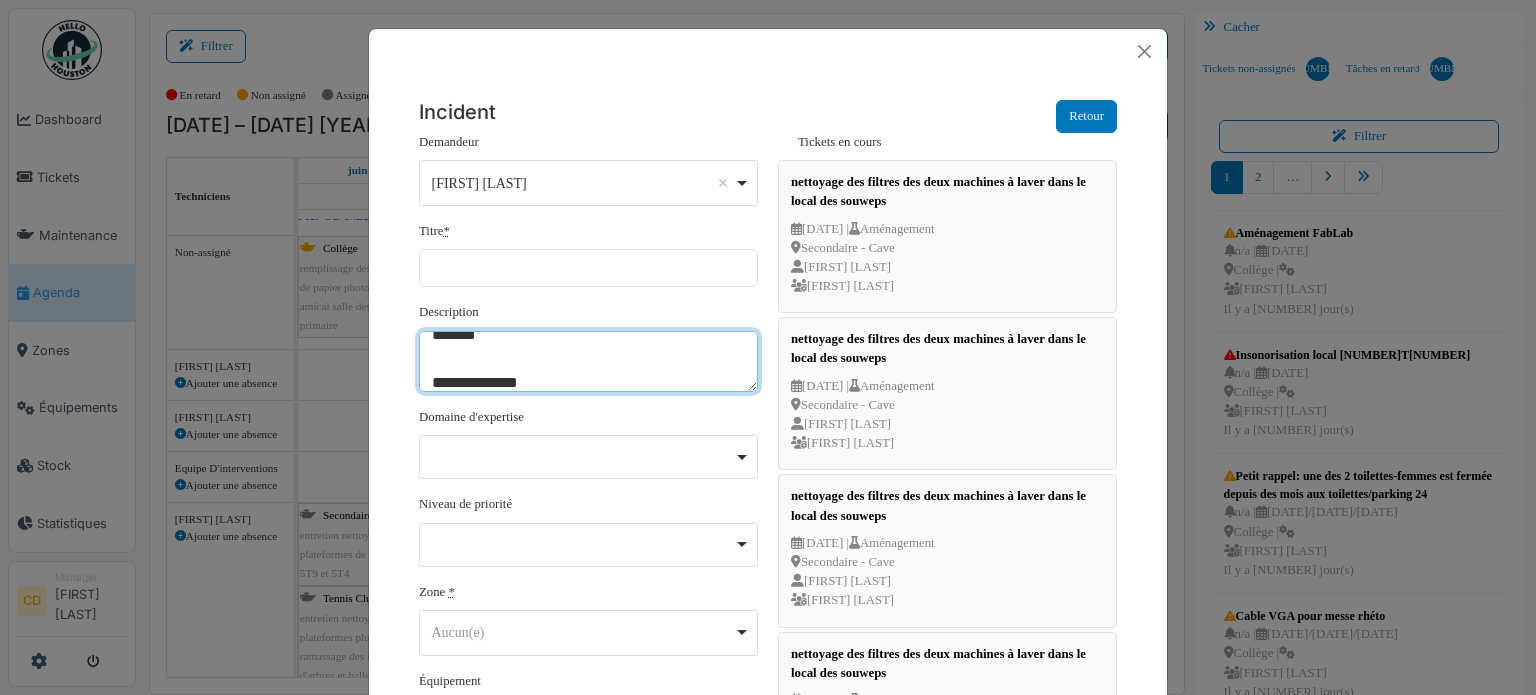 type on "******** Aucun(e) Remove item Aucun(e) Centenaire Collège Communauté Cour Cuisine Extérieur Primaire Secondaire Tennis Club Théâtre" 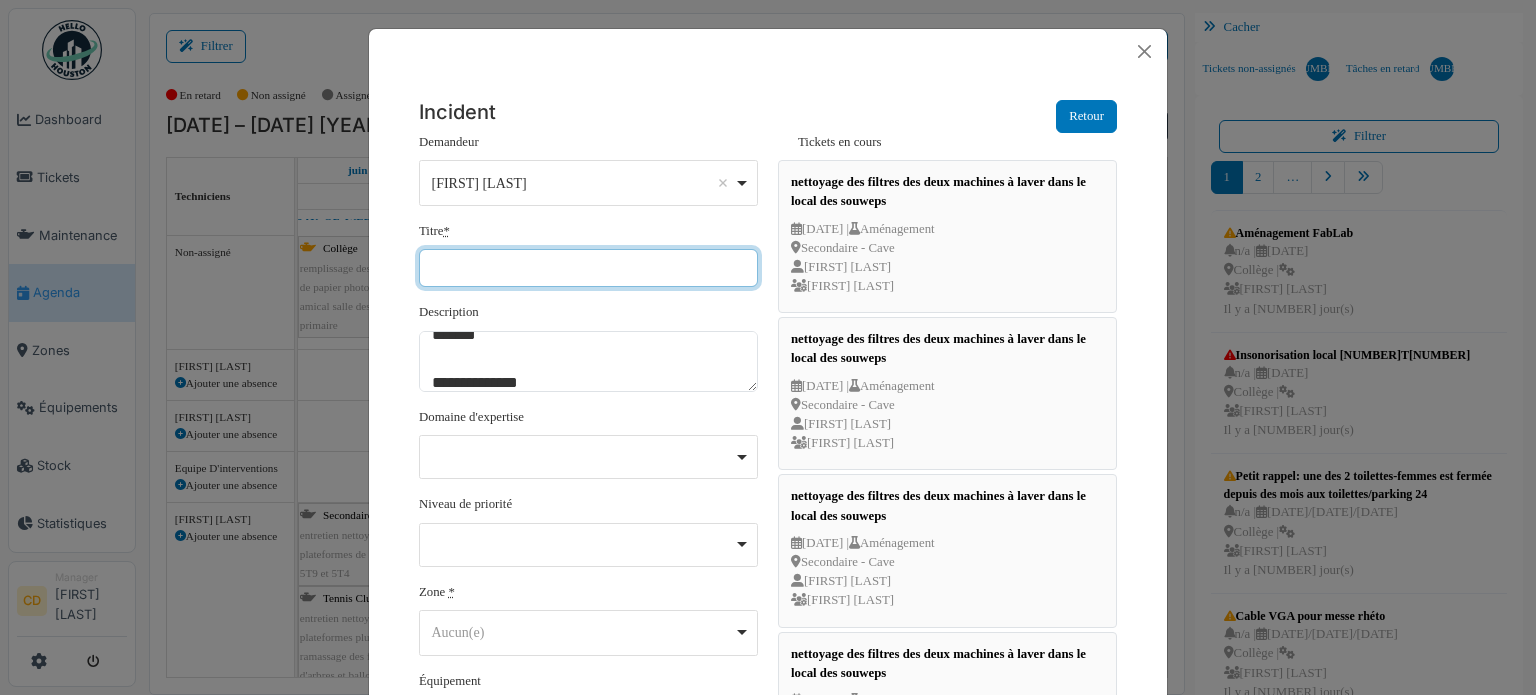 click on "Titre  *" at bounding box center [588, 268] 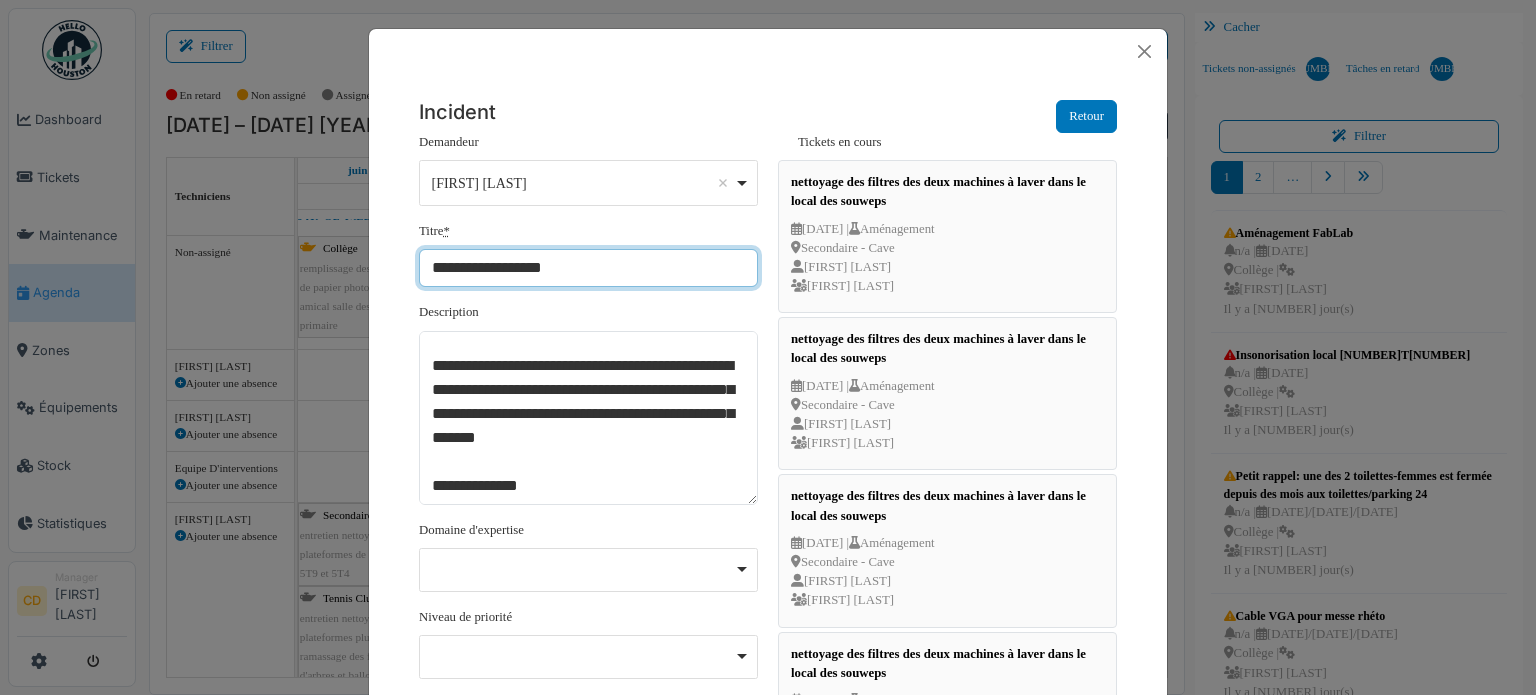 scroll, scrollTop: 30, scrollLeft: 0, axis: vertical 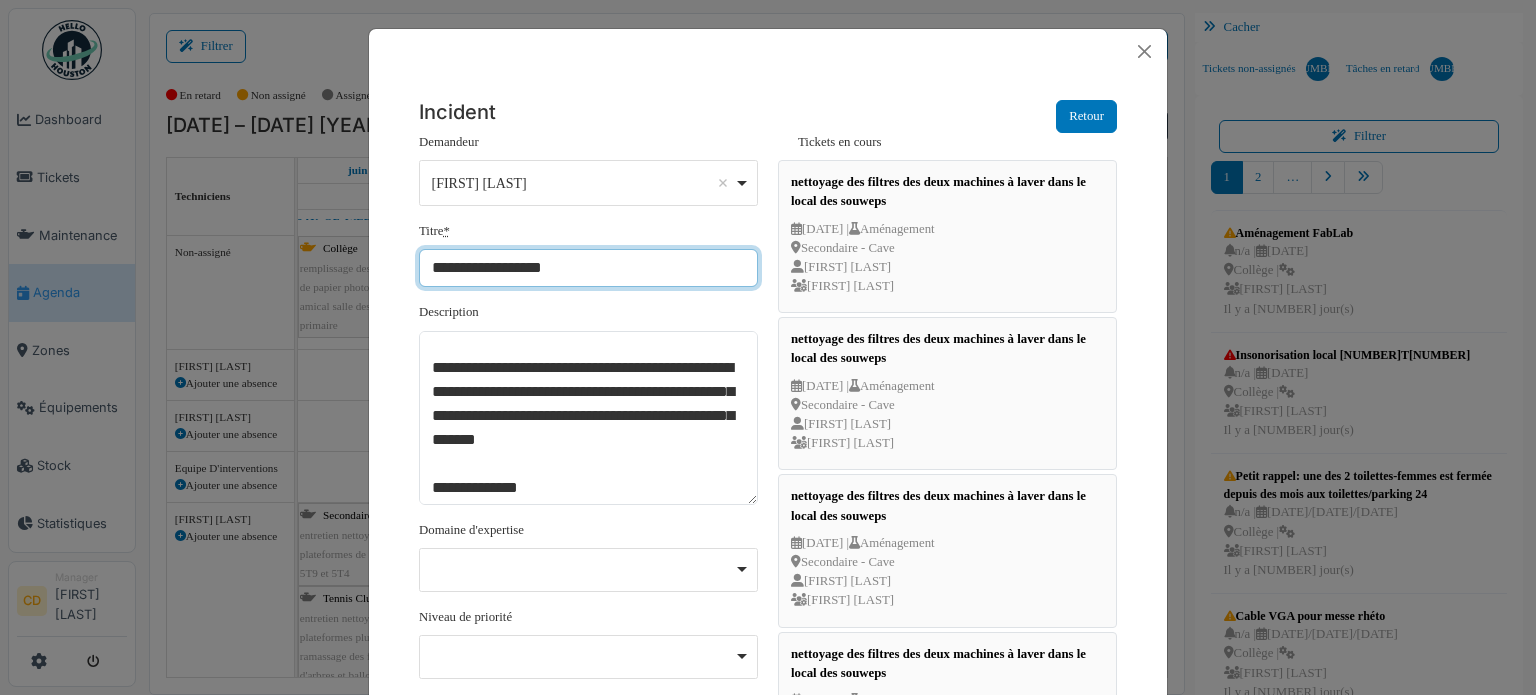 drag, startPoint x: 745, startPoint y: 381, endPoint x: 731, endPoint y: 495, distance: 114.85643 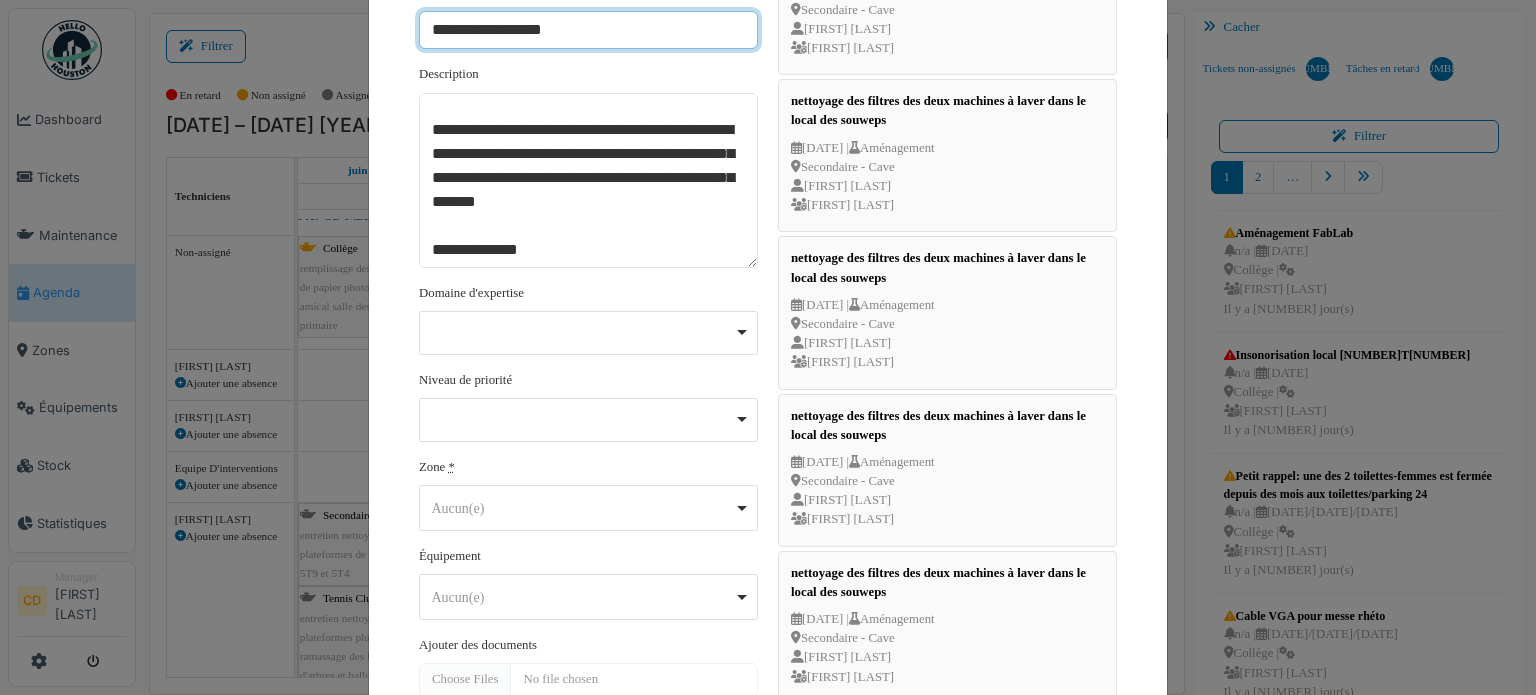 scroll, scrollTop: 400, scrollLeft: 0, axis: vertical 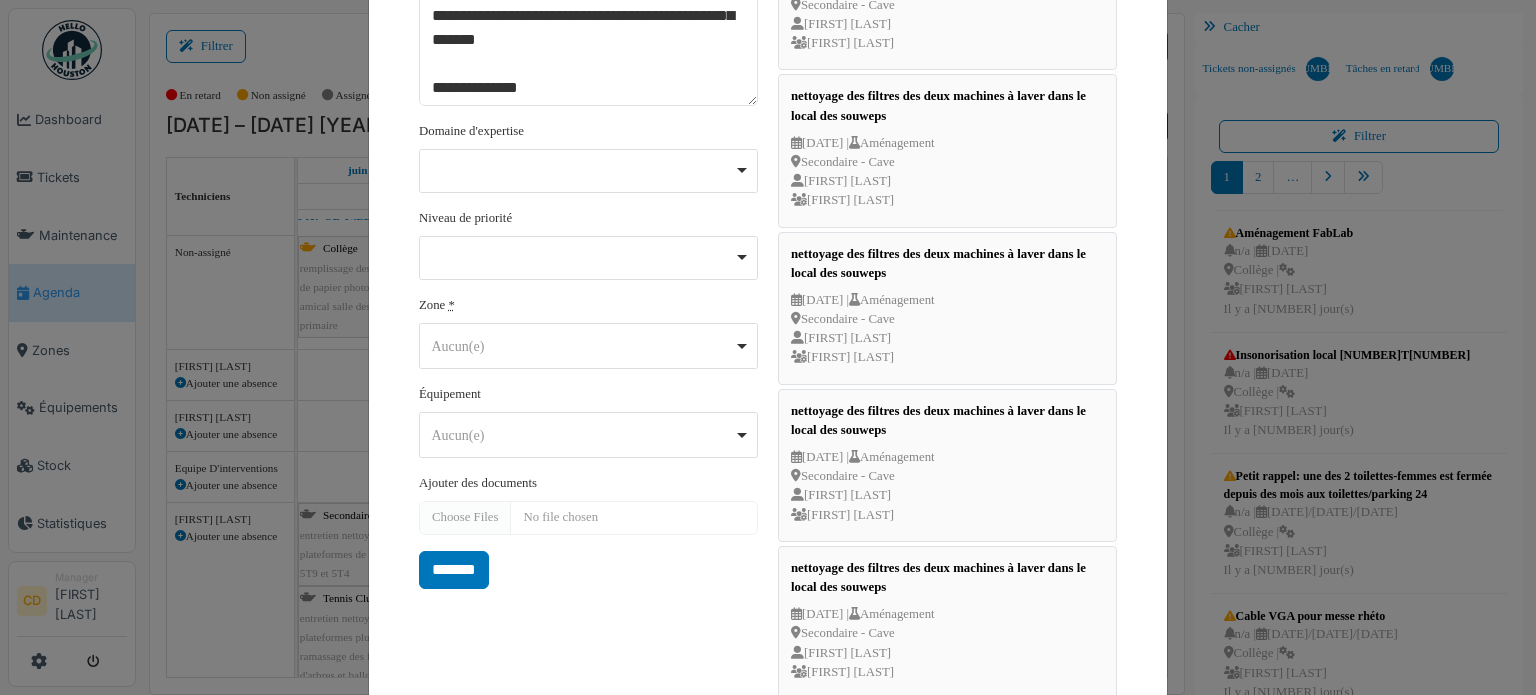click on "Aucun(e) Remove item" at bounding box center (583, 346) 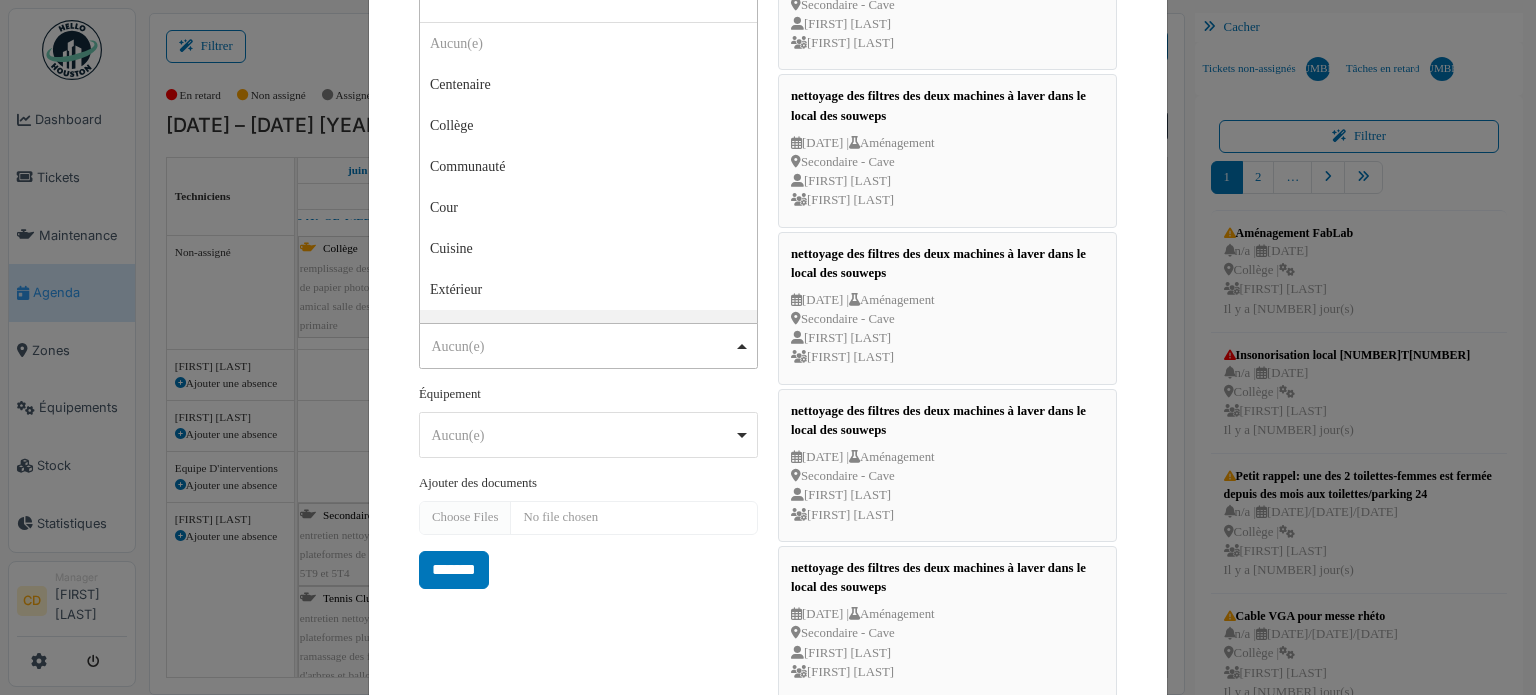 scroll, scrollTop: 380, scrollLeft: 0, axis: vertical 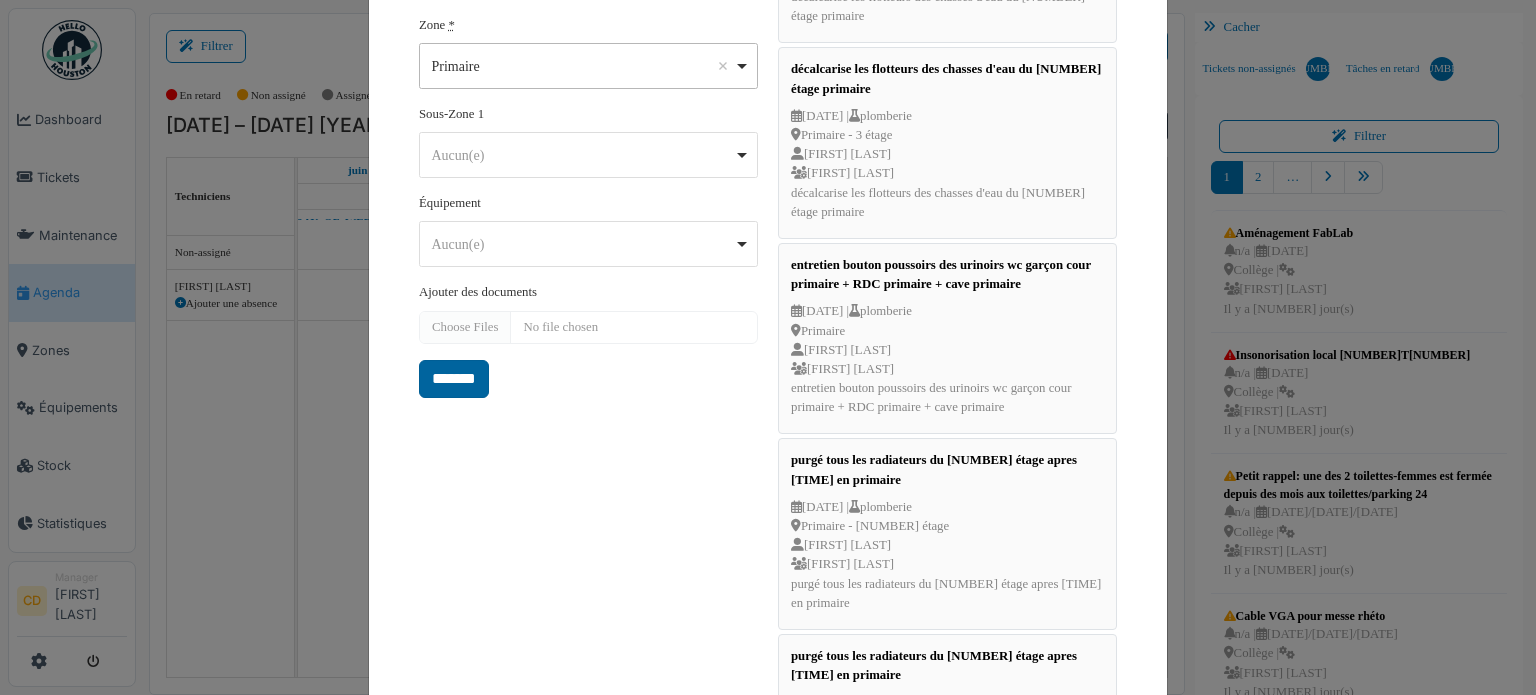 click on "*******" at bounding box center [454, 379] 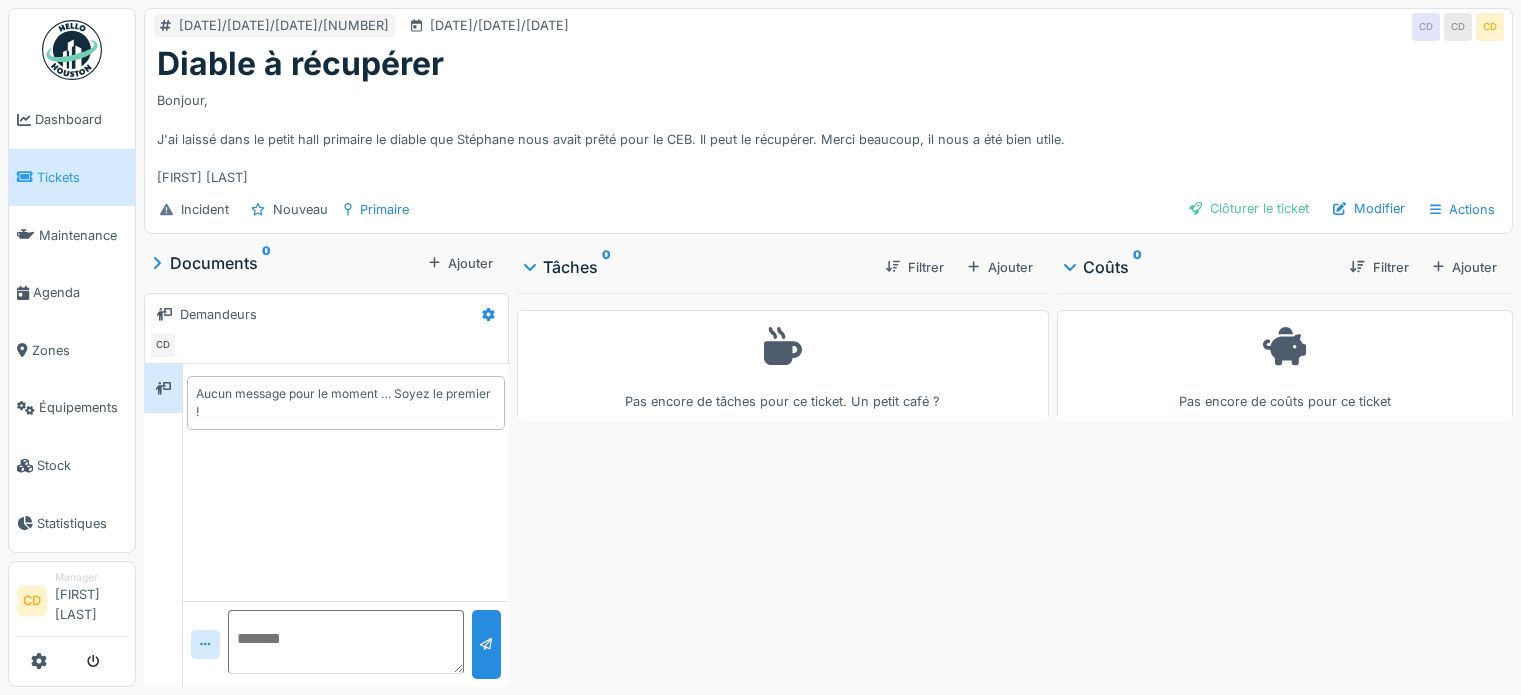 scroll, scrollTop: 0, scrollLeft: 0, axis: both 